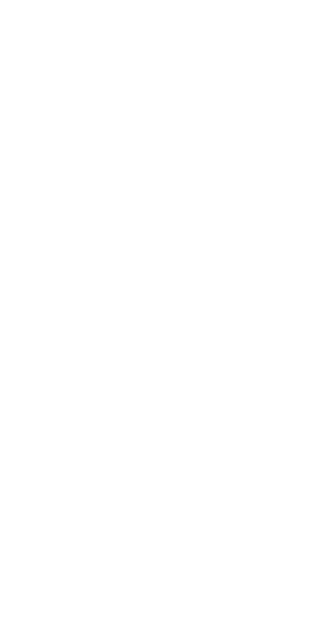 scroll, scrollTop: 0, scrollLeft: 0, axis: both 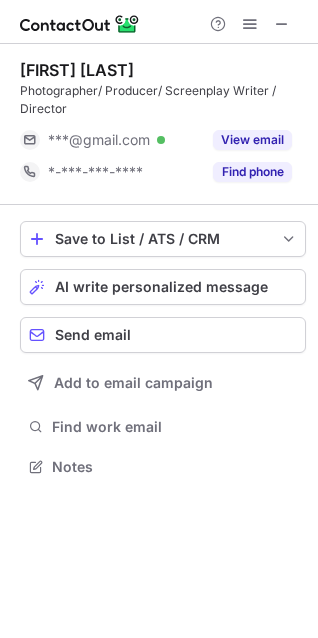 click on "Shannon Theule Photographer/ Producer/ Screenplay Writer / Director ***@gmail.com Verified View email *-***-***-**** Find phone" at bounding box center [163, 124] 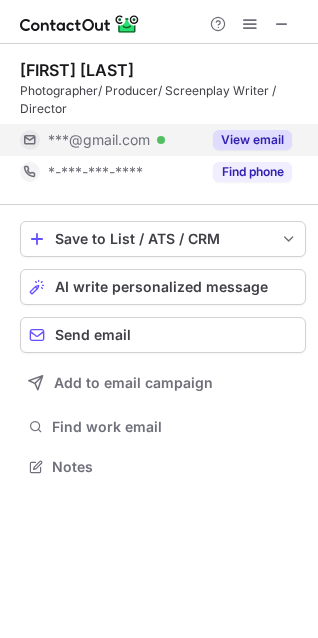 click on "View email" at bounding box center [252, 140] 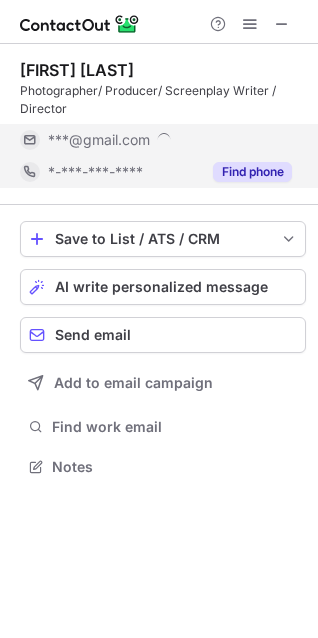 click on "Shannon Theule Photographer/ Producer/ Screenplay Writer / Director ***@gmail.com *-***-***-**** Find phone Save to List / ATS / CRM List Select Lever Connect Greenhouse Connect Salesforce Connect Hubspot Connect Bullhorn Connect Zapier (100+ Applications) Connect Request a new integration AI write personalized message Send email Add to email campaign Find work email Notes" at bounding box center (159, 319) 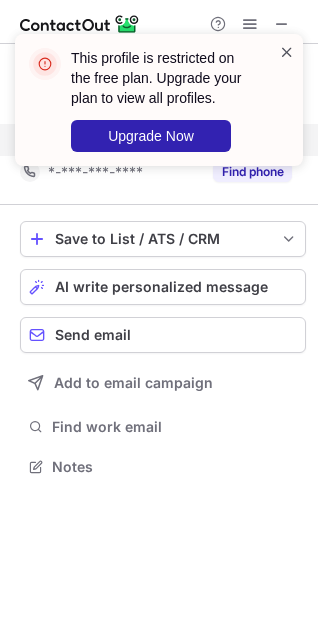click at bounding box center (287, 52) 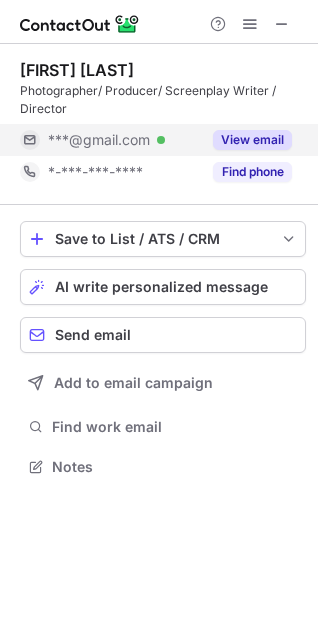 click on "This profile is restricted on the free plan. Upgrade your plan to view all profiles. Upgrade Now" at bounding box center [159, 108] 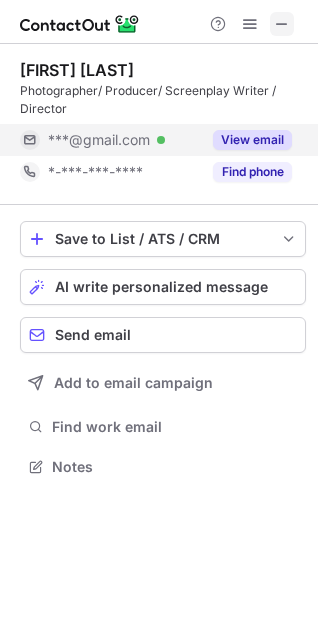 click at bounding box center (282, 24) 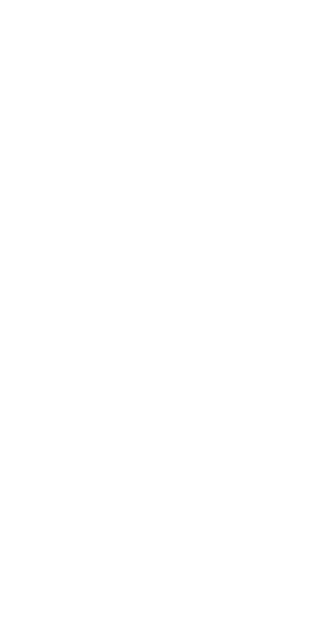 scroll, scrollTop: 0, scrollLeft: 0, axis: both 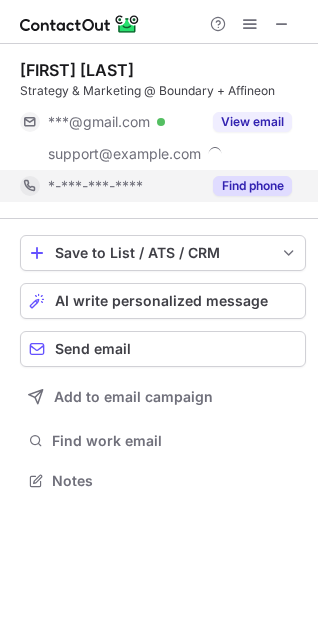 click on "Find phone" at bounding box center [252, 186] 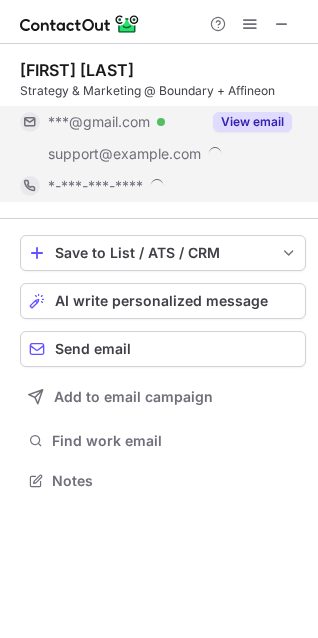 click on "View email" at bounding box center [252, 122] 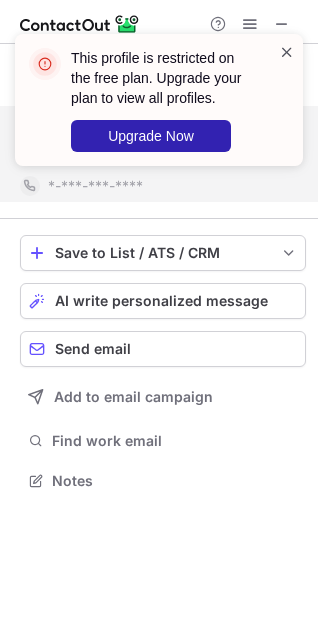 click at bounding box center (287, 52) 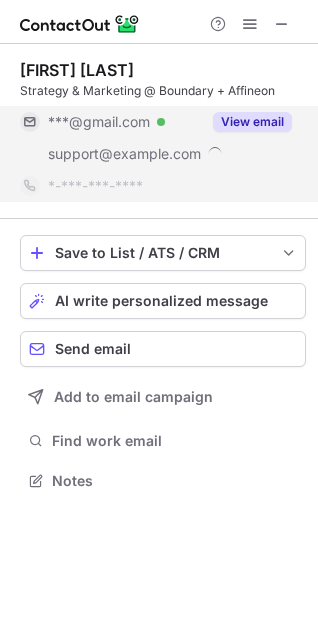 click on "This profile is restricted on the free plan. Upgrade your plan to view all profiles. Upgrade Now" at bounding box center (159, 108) 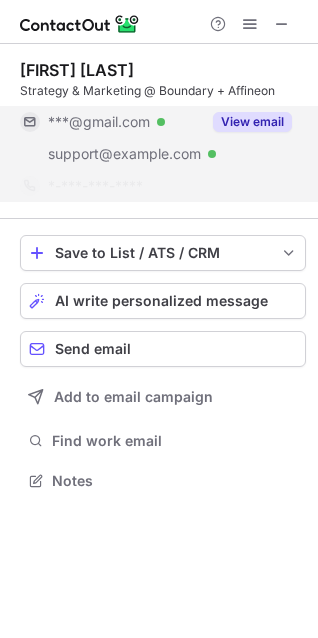 click on "This profile is restricted on the free plan. Upgrade your plan to view all profiles. Upgrade Now" at bounding box center [159, 108] 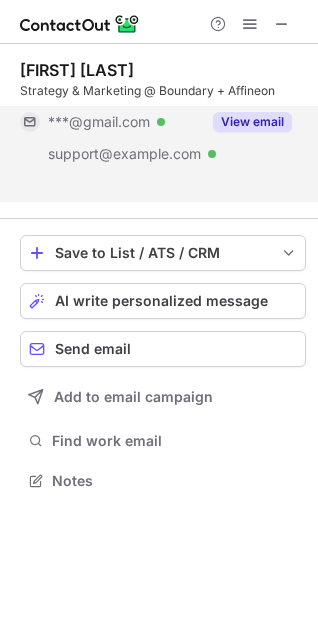click on "This profile is restricted on the free plan. Upgrade your plan to view all profiles. Upgrade Now" at bounding box center (159, 34) 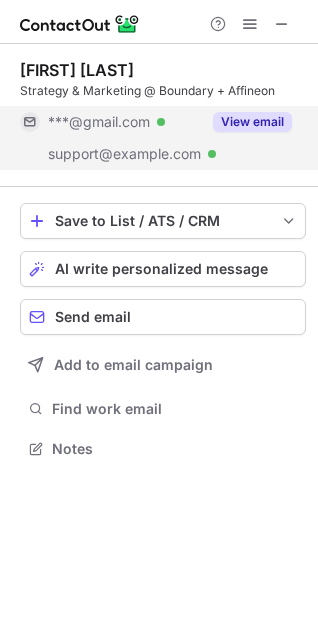 click at bounding box center (282, 24) 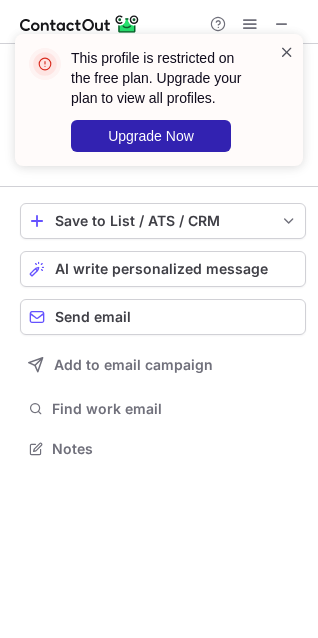 click at bounding box center [287, 52] 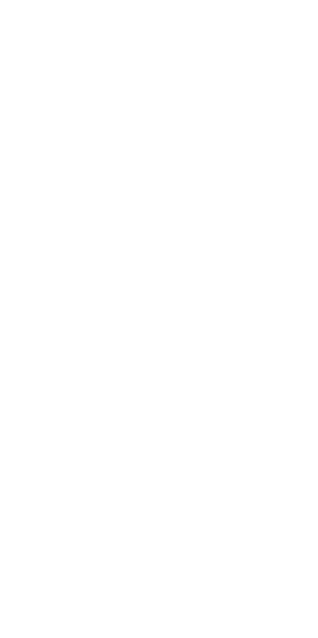 scroll, scrollTop: 0, scrollLeft: 0, axis: both 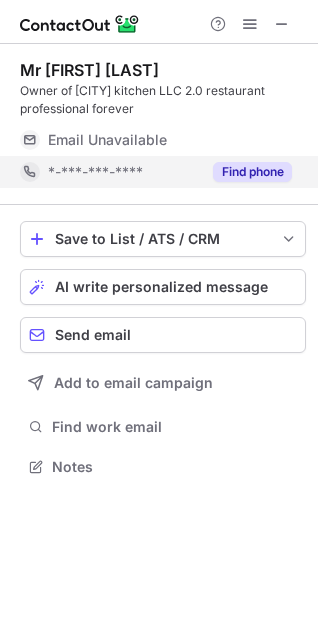 click on "Find phone" at bounding box center (246, 172) 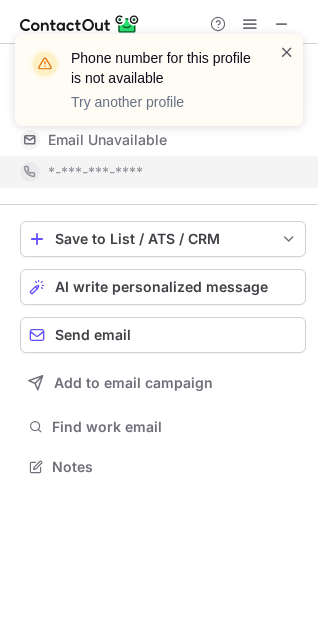 click at bounding box center (287, 52) 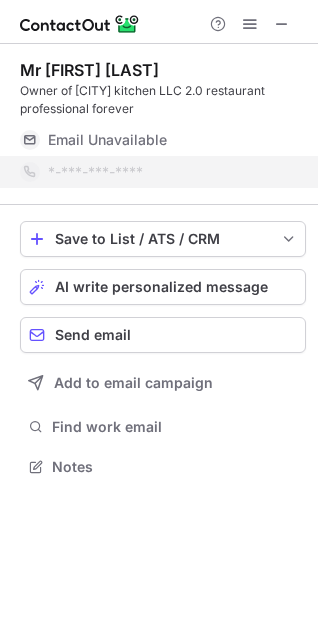 click on "Phone number for this profile is not available Try another profile" at bounding box center (159, 88) 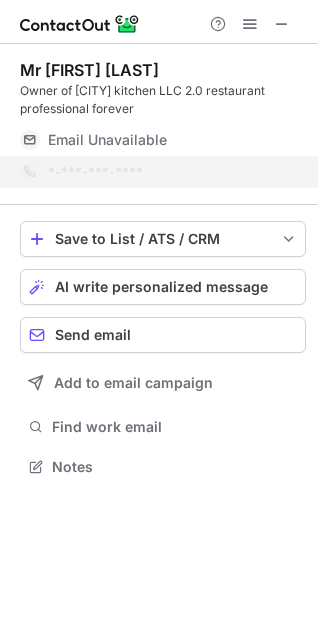 click on "Phone number for this profile is not available Try another profile" at bounding box center [159, 88] 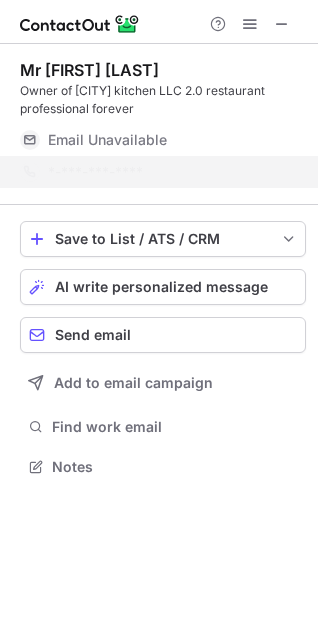 click on "Phone number for this profile is not available Try another profile" at bounding box center (159, 34) 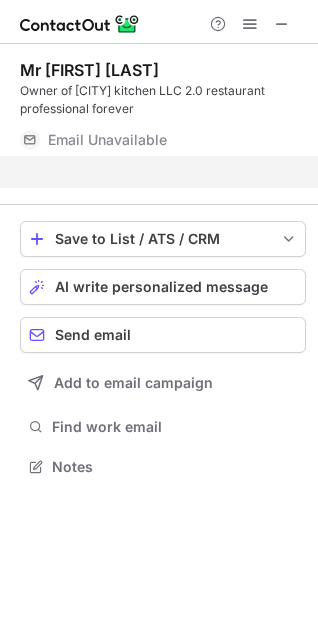 click at bounding box center (282, 24) 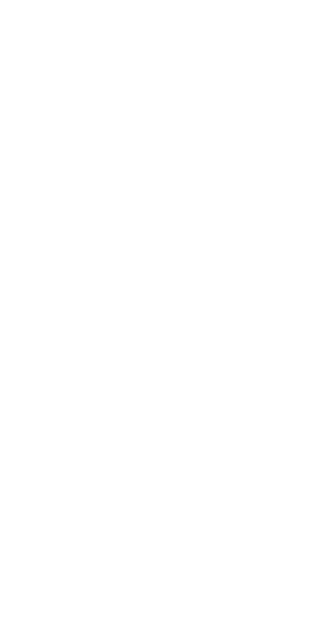 scroll, scrollTop: 0, scrollLeft: 0, axis: both 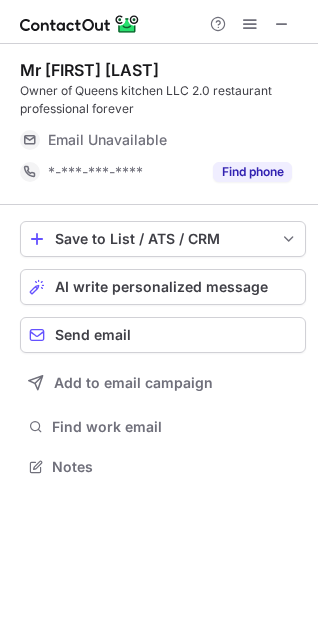 click on "Mr [FIRST] [LAST] Owner of Queens kitchen LLC 2.0 restaurant professional forever Email Unavailable Email address [EMAIL] Find phone" at bounding box center (163, 124) 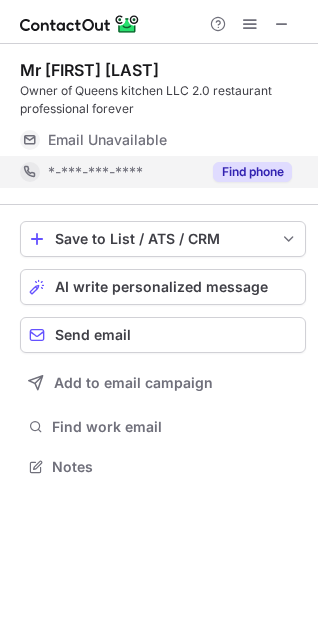 click on "Find phone" at bounding box center (252, 172) 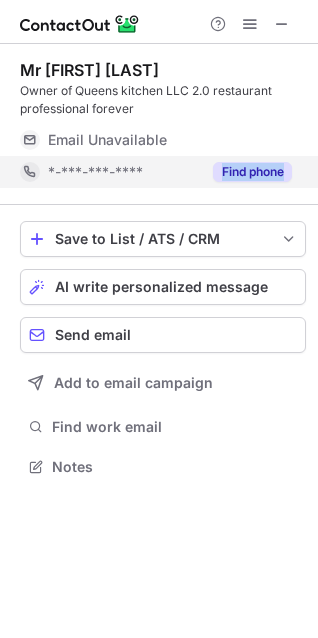 click on "*-***-***-****" at bounding box center [124, 172] 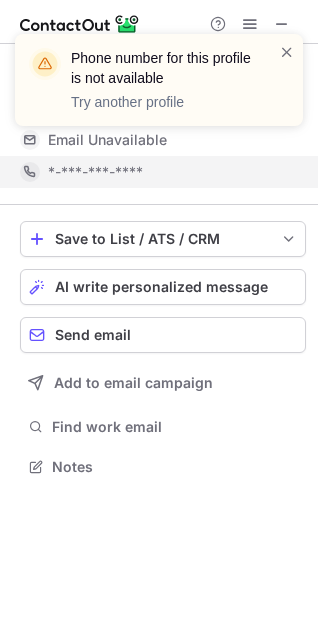 click at bounding box center (287, 80) 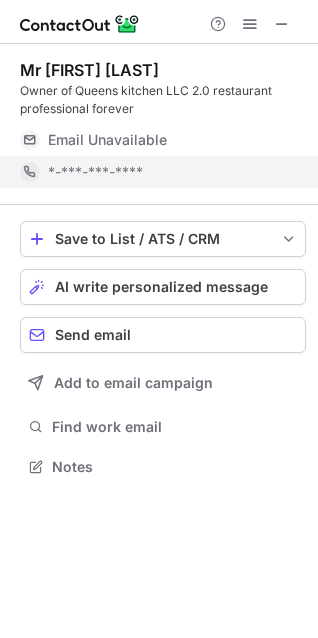click on "Phone number for this profile is not available Try another profile" at bounding box center [159, 88] 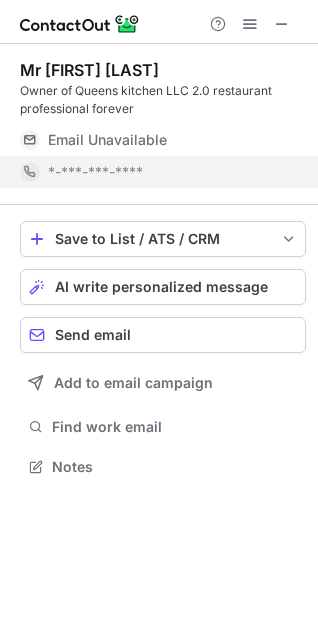 drag, startPoint x: 290, startPoint y: 30, endPoint x: 290, endPoint y: 49, distance: 19 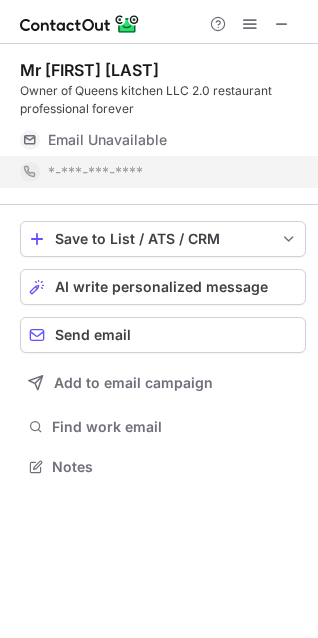 click on "Phone number for this profile is not available Try another profile" at bounding box center (159, 88) 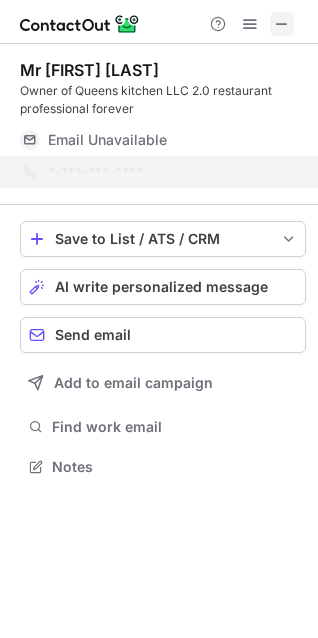 click at bounding box center [282, 24] 